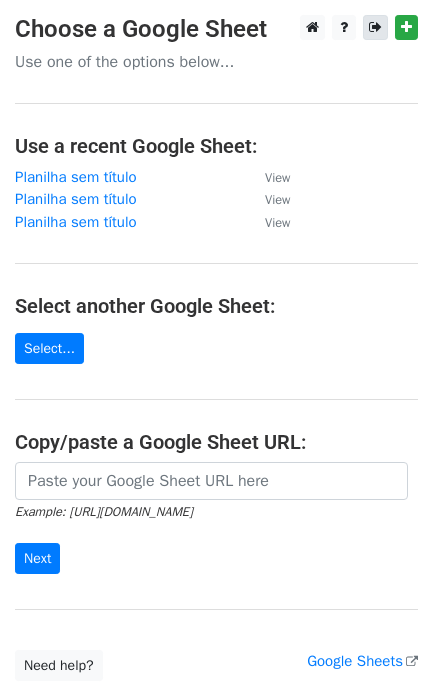 scroll, scrollTop: 0, scrollLeft: 0, axis: both 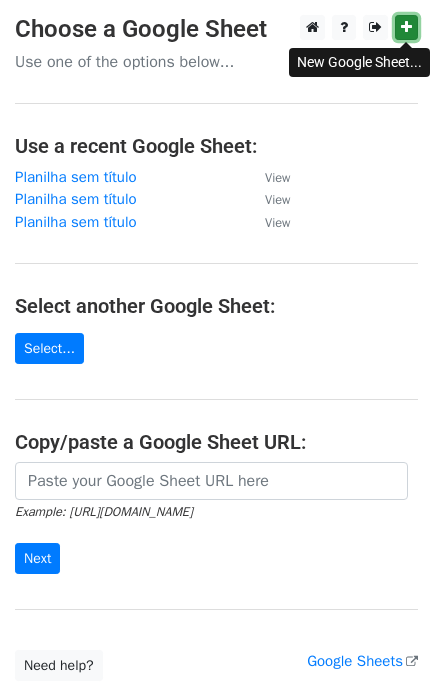 click at bounding box center [406, 27] 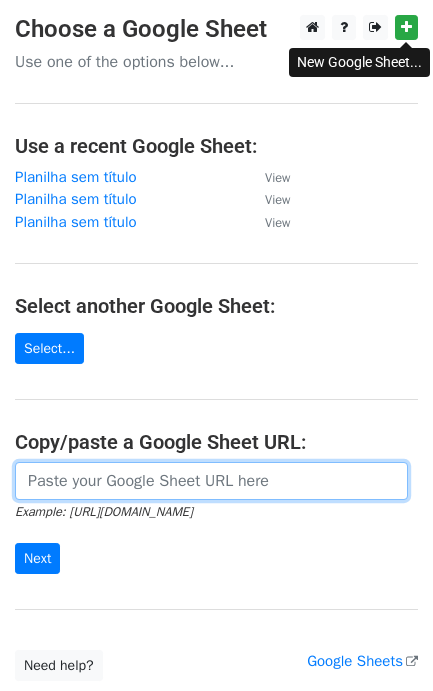 click at bounding box center (211, 481) 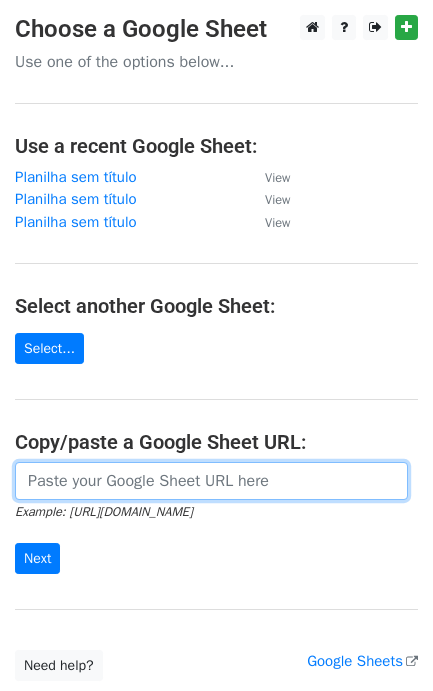 paste on "https://docs.google.com/spreadsheets/d/1GYhaiw_2oRl5CURlL3ZMLdpDPPQqFMNxLPey8Lqd0uo/edit?gid=0#gid=0" 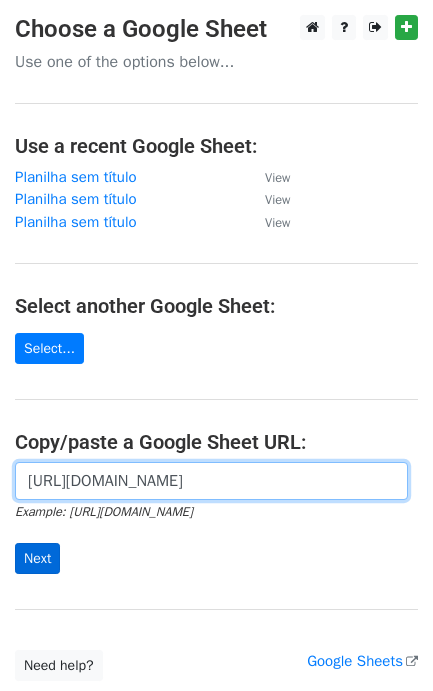 scroll, scrollTop: 0, scrollLeft: 453, axis: horizontal 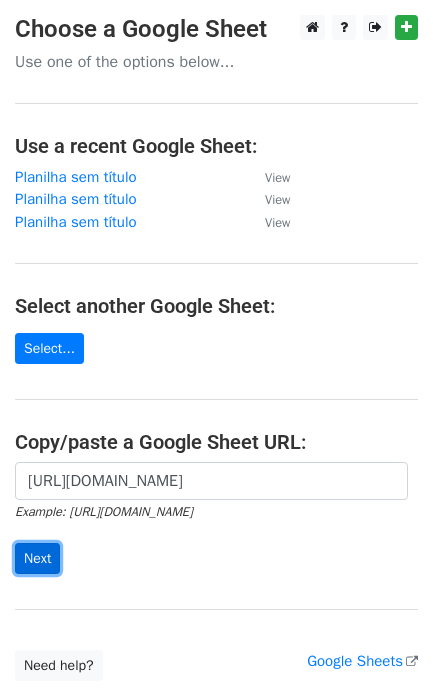 click on "Next" at bounding box center (37, 558) 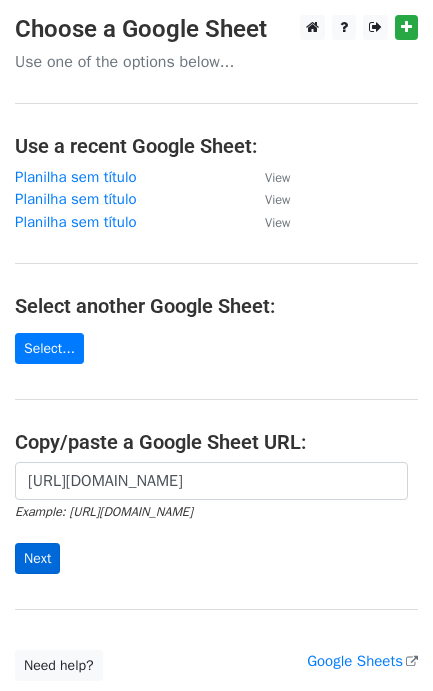 scroll, scrollTop: 0, scrollLeft: 0, axis: both 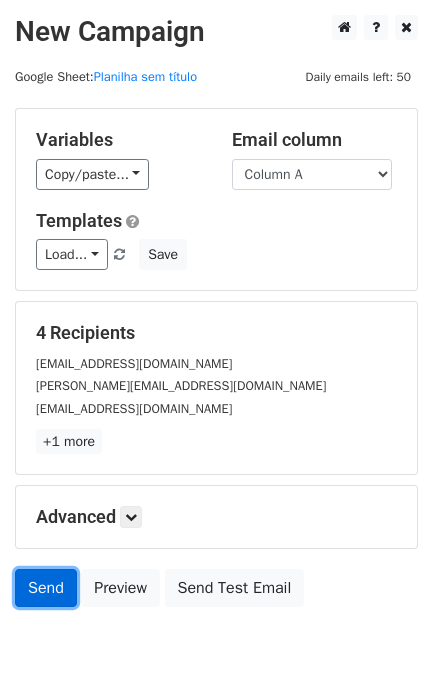 click on "Send" at bounding box center (46, 588) 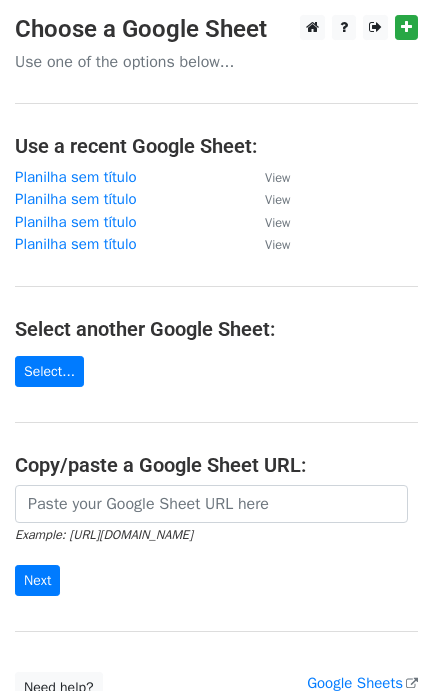 scroll, scrollTop: 0, scrollLeft: 0, axis: both 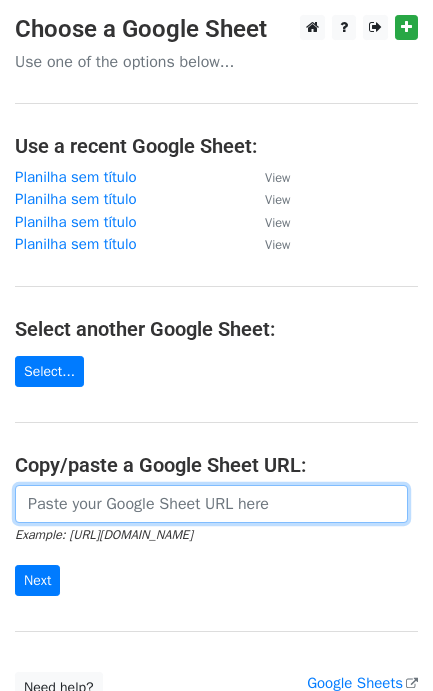click at bounding box center [211, 504] 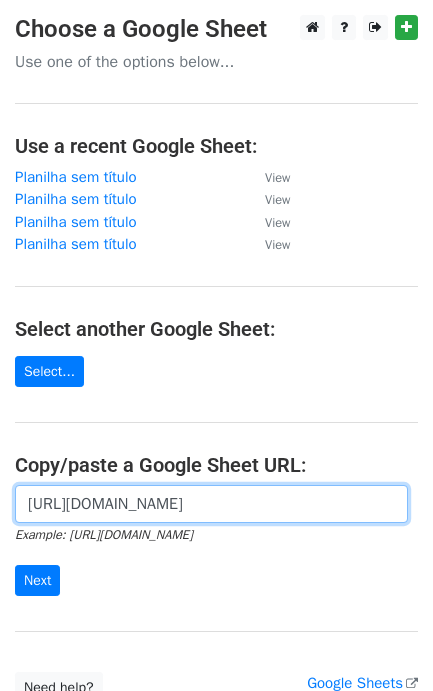 scroll, scrollTop: 0, scrollLeft: 453, axis: horizontal 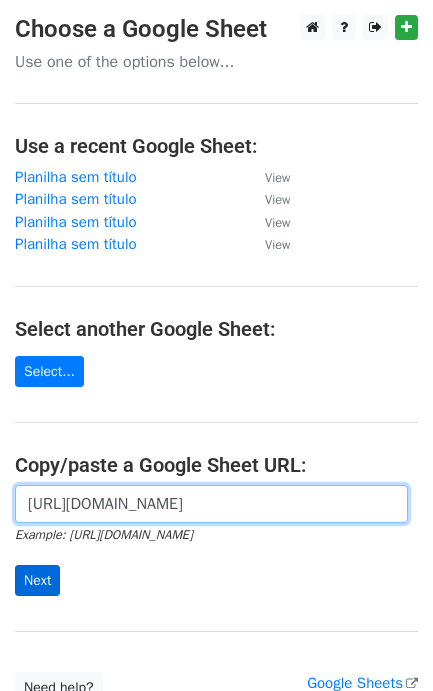 type on "https://docs.google.com/spreadsheets/d/1GYhaiw_2oRl5CURlL3ZMLdpDPPQqFMNxLPey8Lqd0uo/edit?gid=0#gid=0" 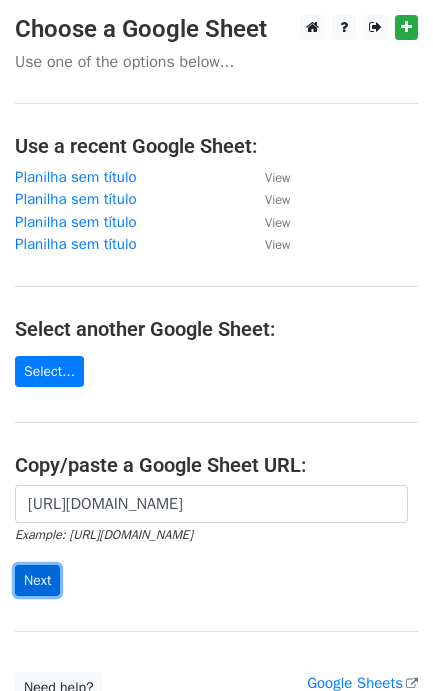 click on "Next" at bounding box center (37, 580) 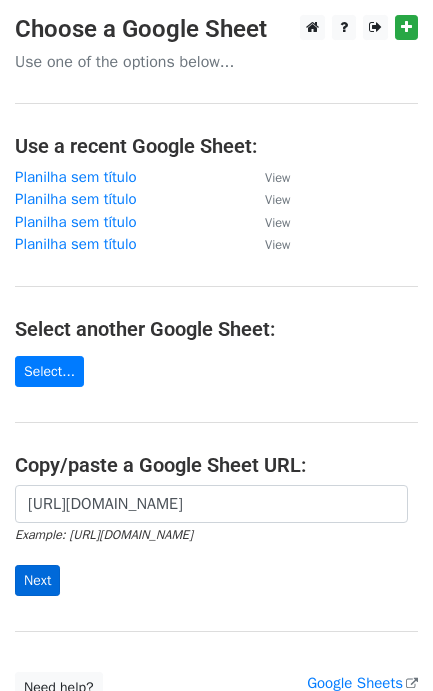 scroll, scrollTop: 0, scrollLeft: 0, axis: both 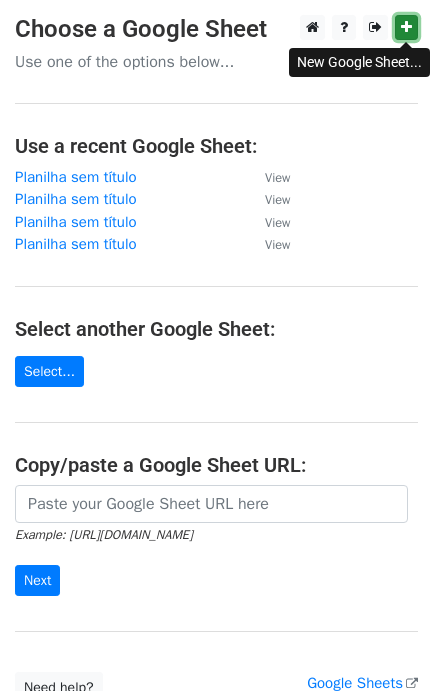 click at bounding box center [406, 27] 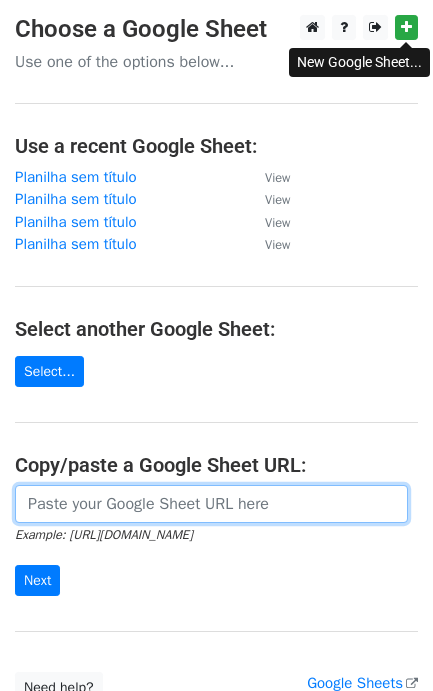click at bounding box center (211, 504) 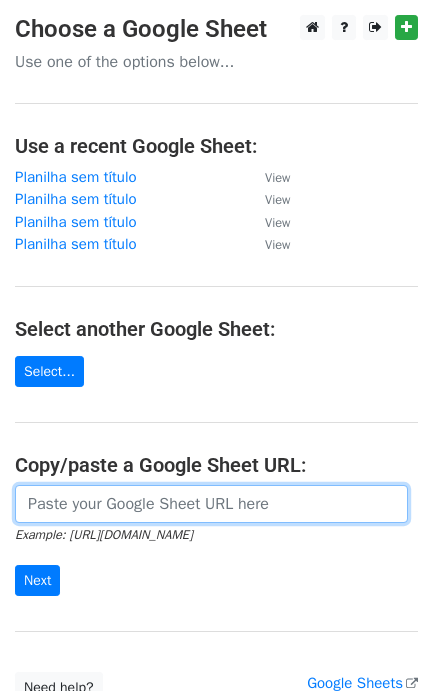 paste on "https://docs.google.com/spreadsheets/d/1GYhaiw_2oRl5CURlL3ZMLdpDPPQqFMNxLPey8Lqd0uo/edit?gid=0#gid=0" 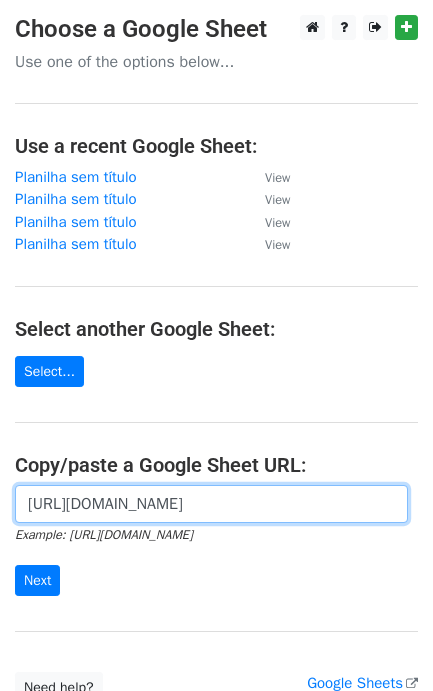 scroll, scrollTop: 0, scrollLeft: 453, axis: horizontal 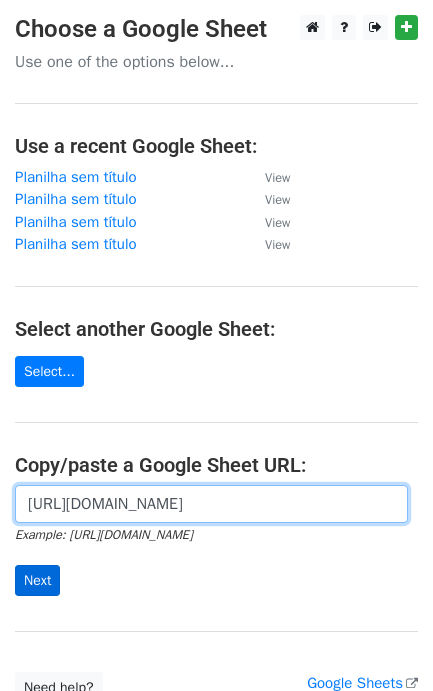 type on "https://docs.google.com/spreadsheets/d/1GYhaiw_2oRl5CURlL3ZMLdpDPPQqFMNxLPey8Lqd0uo/edit?gid=0#gid=0" 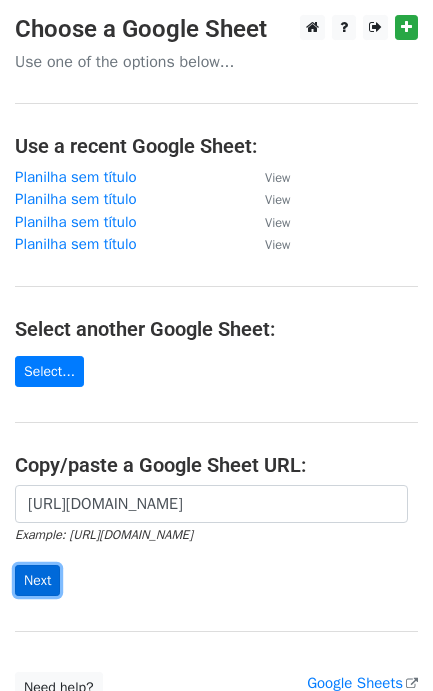 click on "Next" at bounding box center (37, 580) 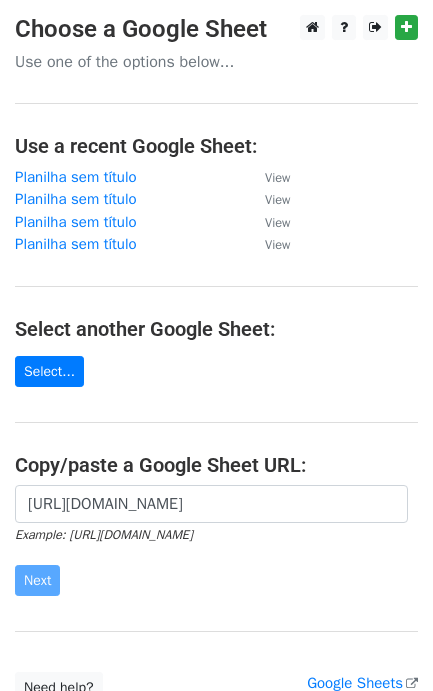 click on "https://docs.google.com/spreadsheets/d/1GYhaiw_2oRl5CURlL3ZMLdpDPPQqFMNxLPey8Lqd0uo/edit?gid=0#gid=0
Example:
https://docs.google.com/spreadsheets/d/abc/edit
Next" at bounding box center [216, 541] 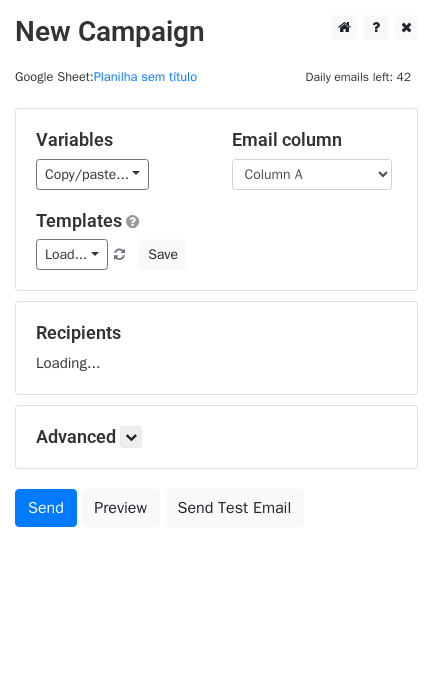 scroll, scrollTop: 0, scrollLeft: 0, axis: both 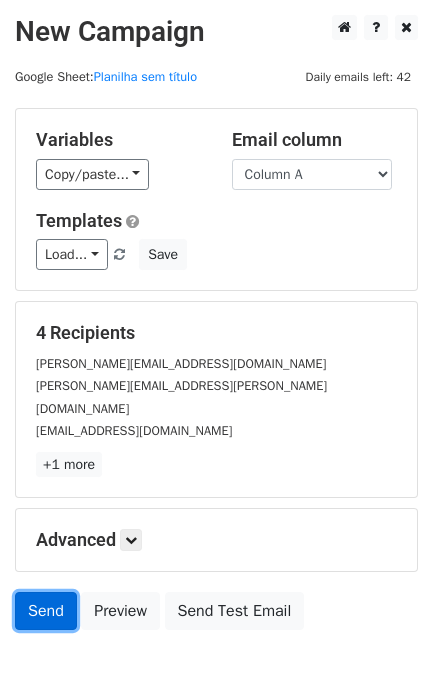 click on "Send" at bounding box center [46, 611] 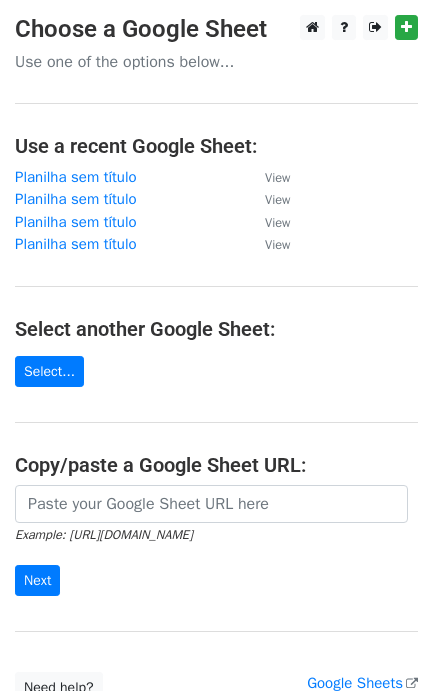 scroll, scrollTop: 0, scrollLeft: 0, axis: both 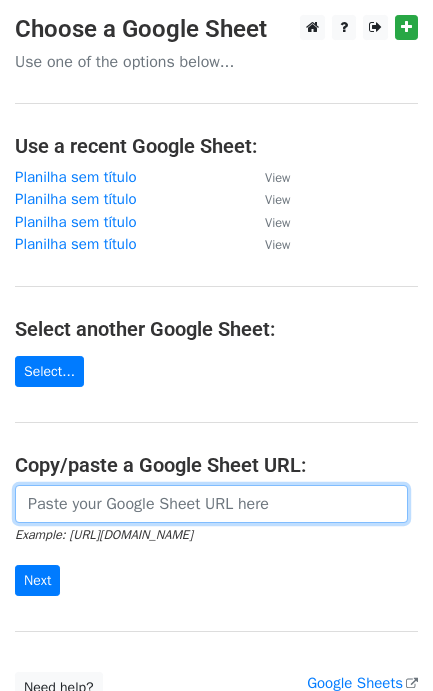 click at bounding box center [211, 504] 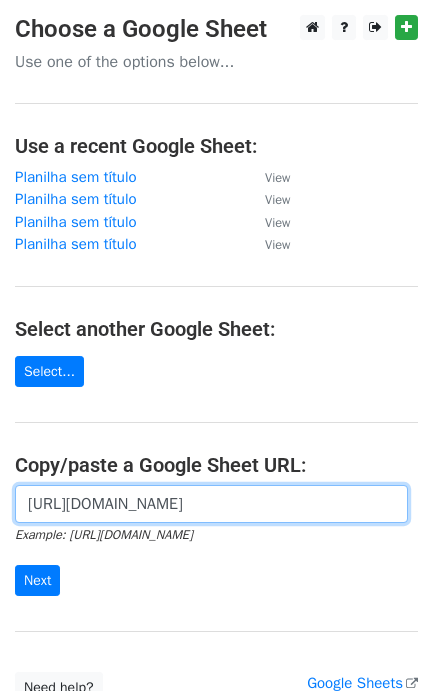 scroll, scrollTop: 0, scrollLeft: 453, axis: horizontal 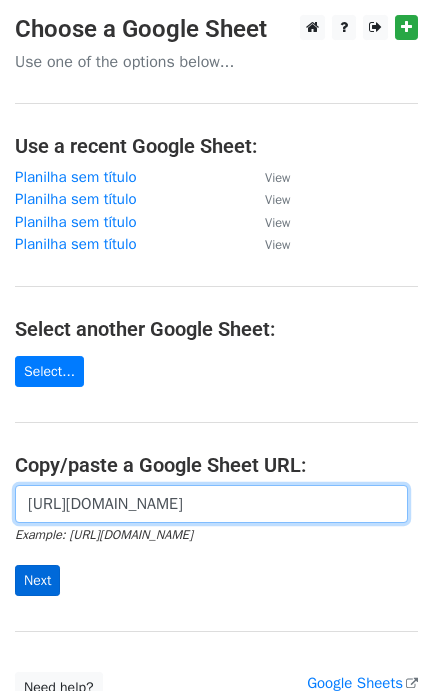 type on "https://docs.google.com/spreadsheets/d/1GYhaiw_2oRl5CURlL3ZMLdpDPPQqFMNxLPey8Lqd0uo/edit?gid=0#gid=0" 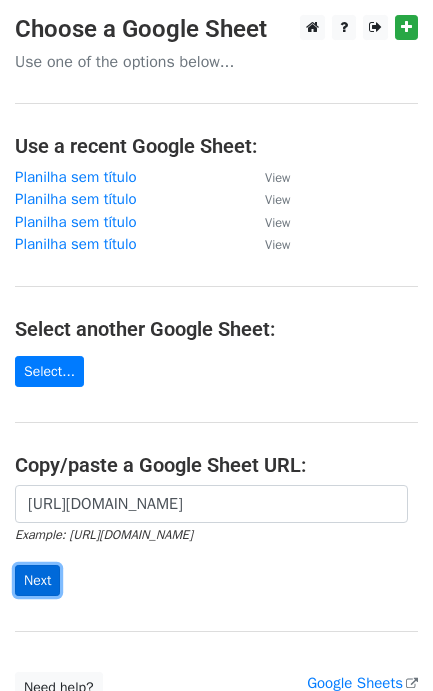 click on "Next" at bounding box center [37, 580] 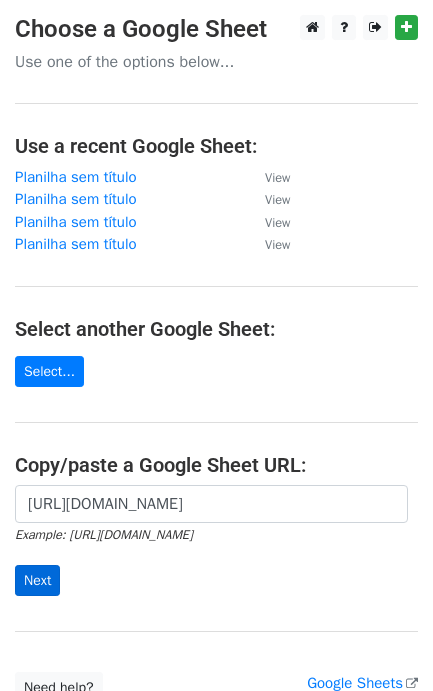scroll, scrollTop: 0, scrollLeft: 0, axis: both 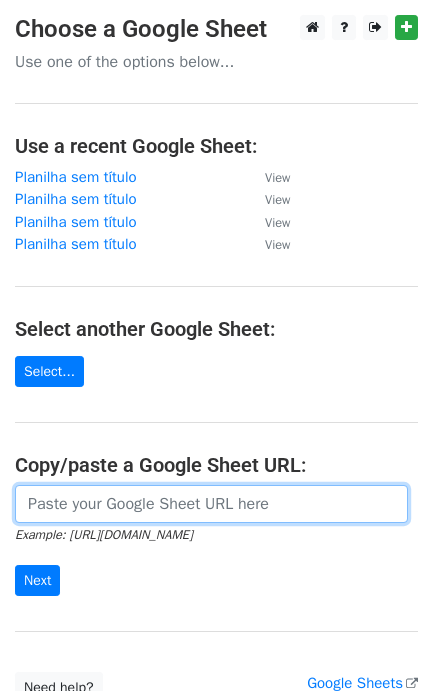 click at bounding box center (211, 504) 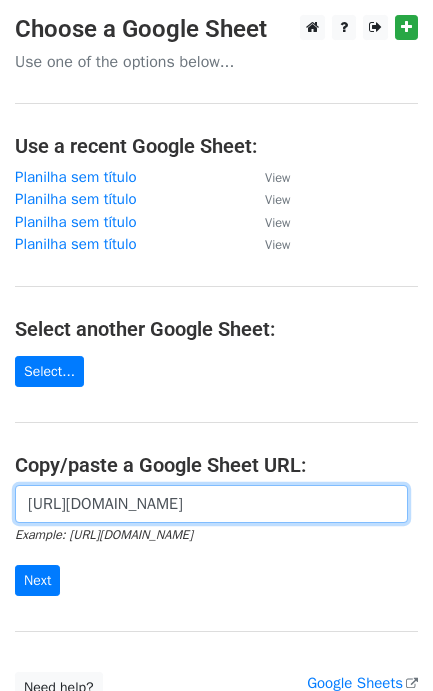 scroll, scrollTop: 0, scrollLeft: 453, axis: horizontal 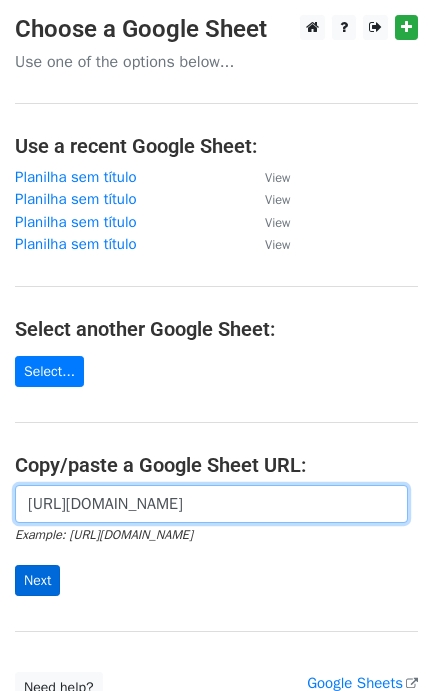 type on "[URL][DOMAIN_NAME]" 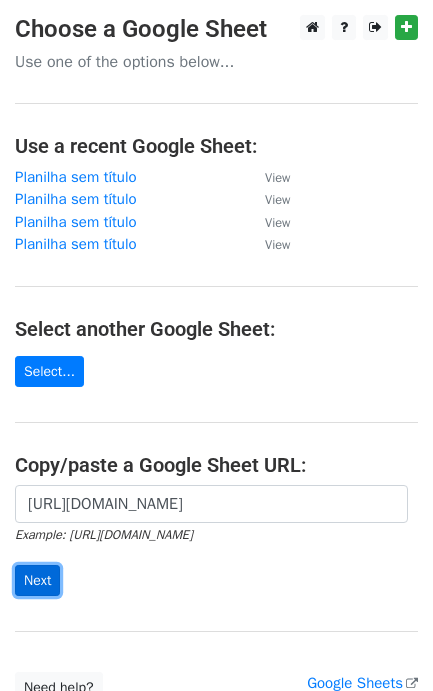click on "Next" at bounding box center [37, 580] 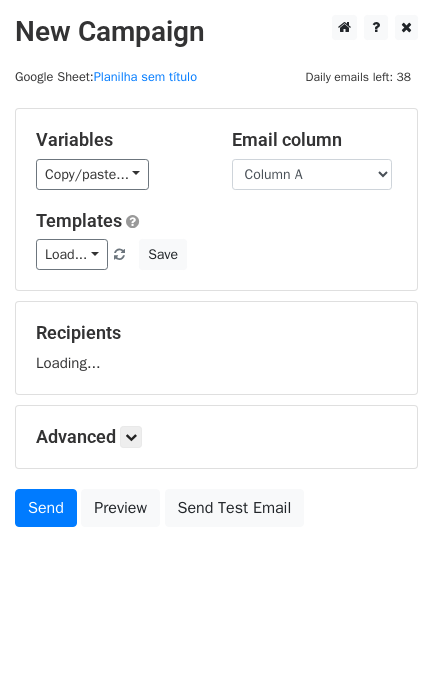 scroll, scrollTop: 0, scrollLeft: 0, axis: both 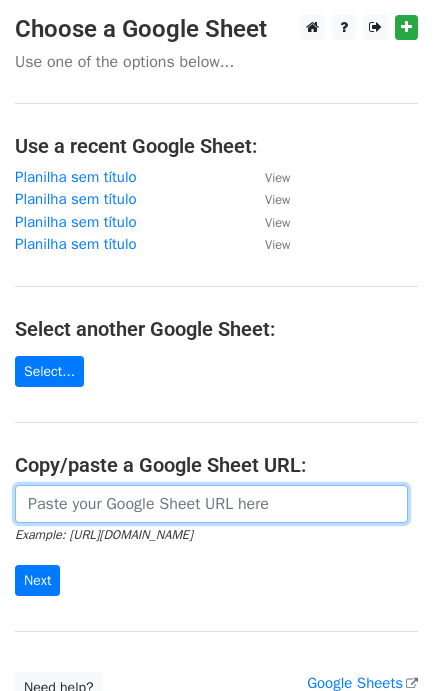 click at bounding box center (211, 504) 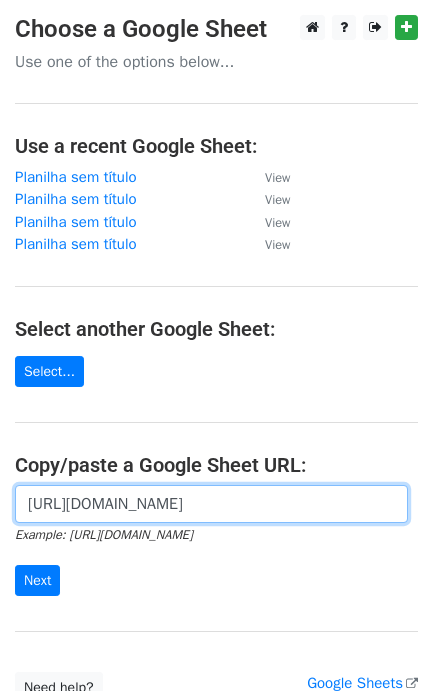 scroll, scrollTop: 0, scrollLeft: 453, axis: horizontal 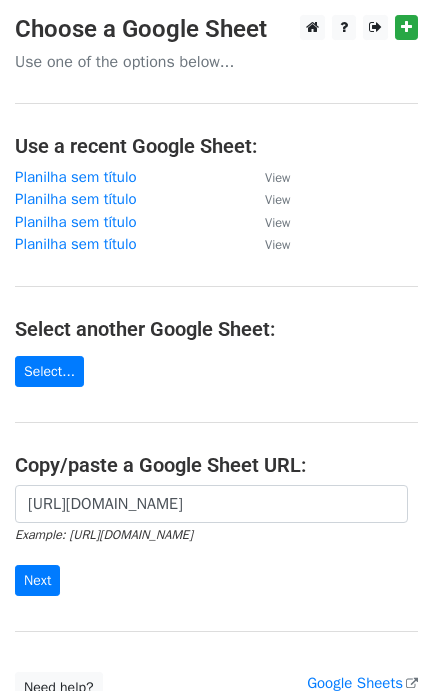 click on "https://docs.google.com/spreadsheets/d/1GYhaiw_2oRl5CURlL3ZMLdpDPPQqFMNxLPey8Lqd0uo/edit?gid=0#gid=0
Example:
https://docs.google.com/spreadsheets/d/abc/edit
Next" at bounding box center [216, 541] 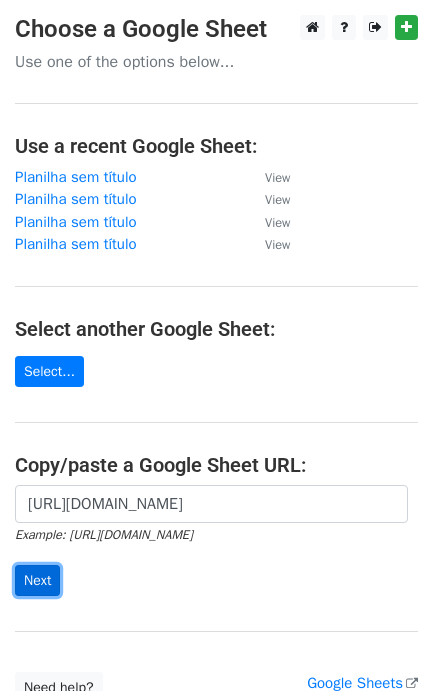 click on "Next" at bounding box center [37, 580] 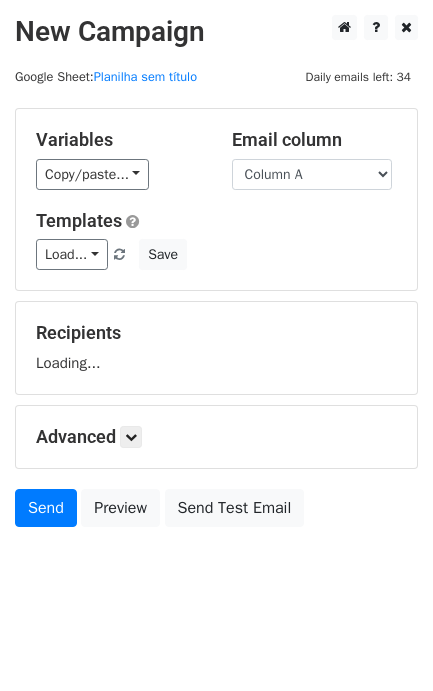 scroll, scrollTop: 0, scrollLeft: 0, axis: both 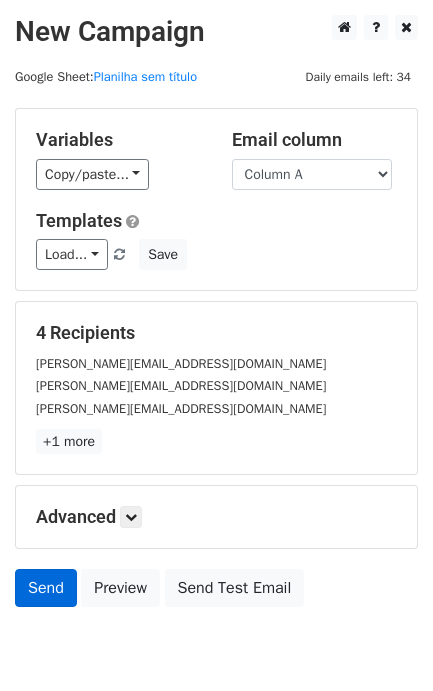 click on "Advanced" at bounding box center [216, 517] 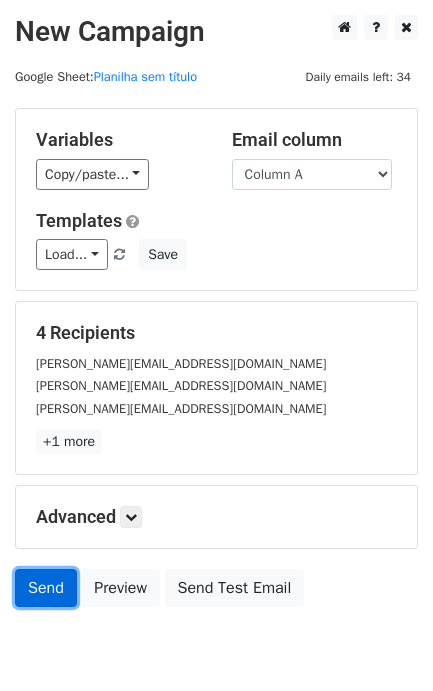 click on "Send" at bounding box center (46, 588) 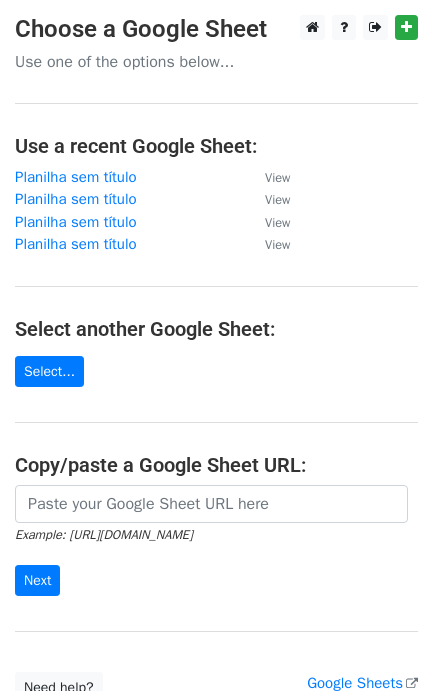 scroll, scrollTop: 0, scrollLeft: 0, axis: both 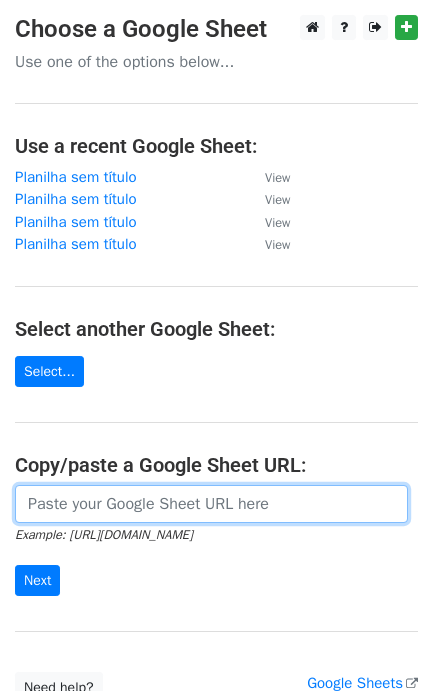 click at bounding box center [211, 504] 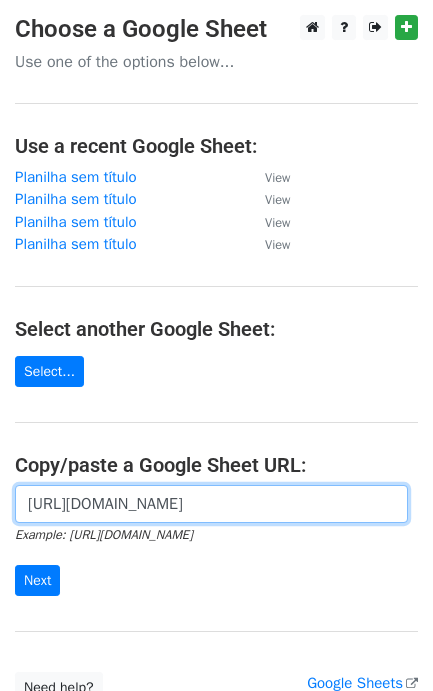 scroll, scrollTop: 0, scrollLeft: 453, axis: horizontal 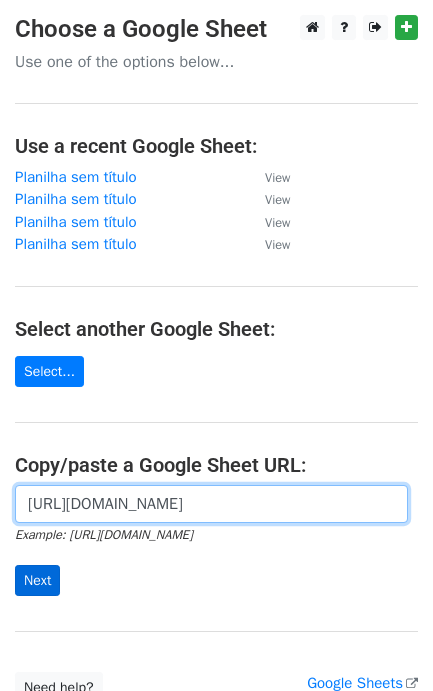 type on "https://docs.google.com/spreadsheets/d/1GYhaiw_2oRl5CURlL3ZMLdpDPPQqFMNxLPey8Lqd0uo/edit?gid=0#gid=0" 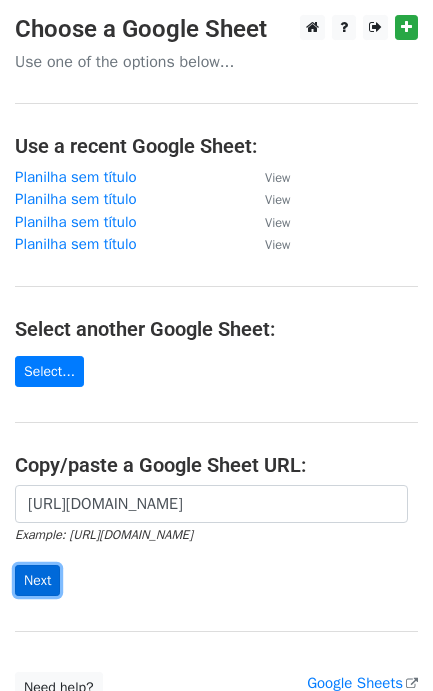 click on "Next" at bounding box center (37, 580) 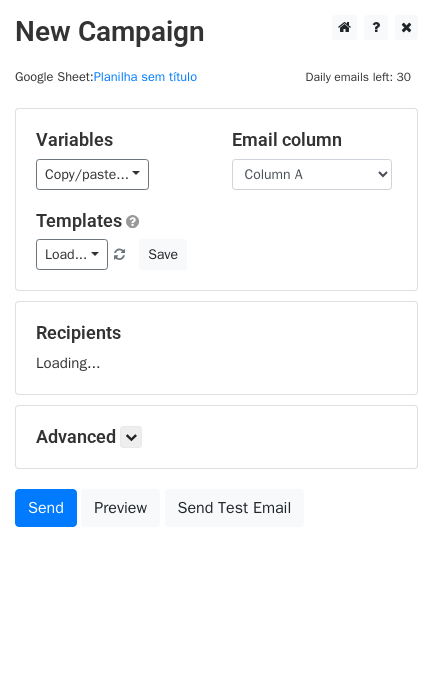 scroll, scrollTop: 0, scrollLeft: 0, axis: both 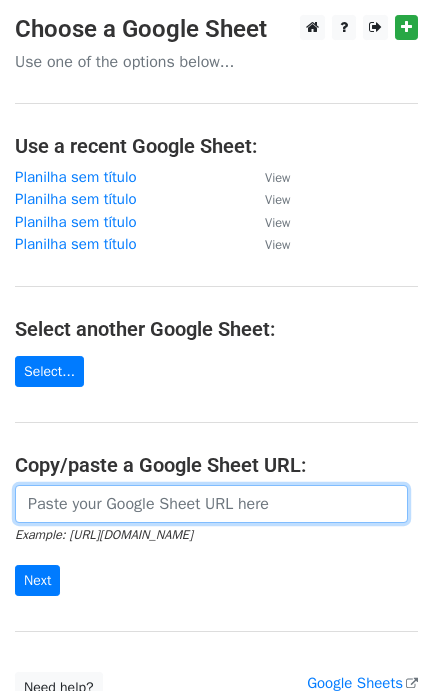 click at bounding box center [211, 504] 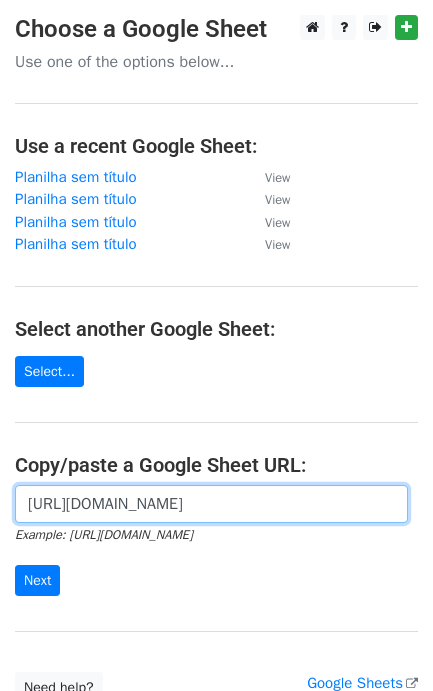 scroll, scrollTop: 0, scrollLeft: 453, axis: horizontal 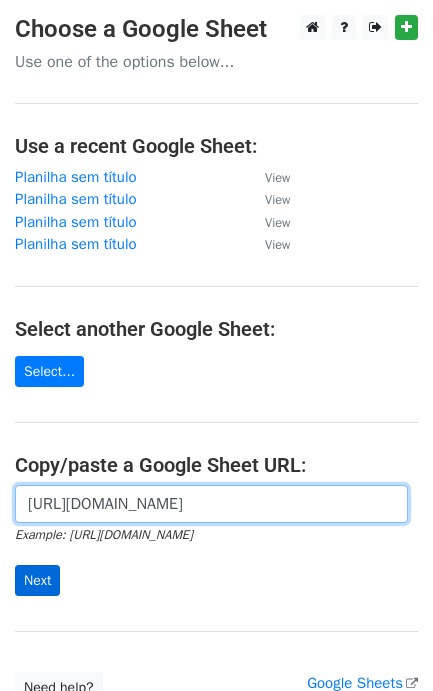 type on "[URL][DOMAIN_NAME]" 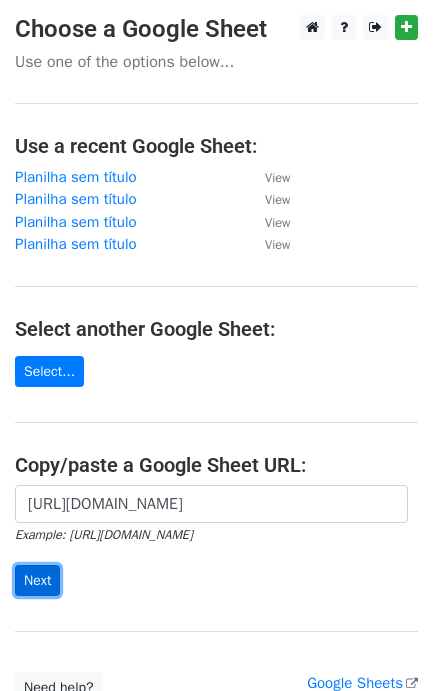 click on "Next" at bounding box center [37, 580] 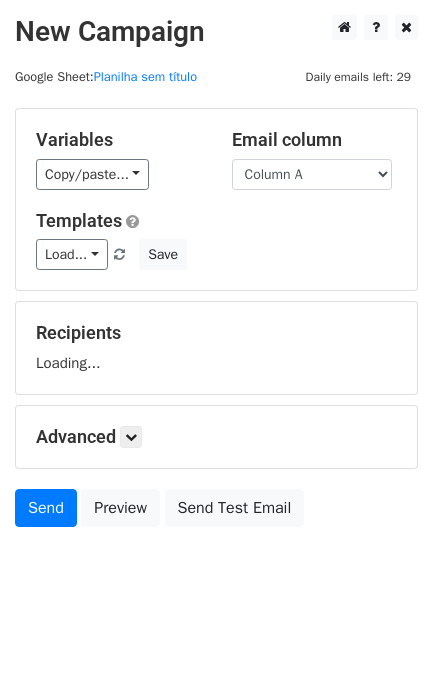 scroll, scrollTop: 0, scrollLeft: 0, axis: both 